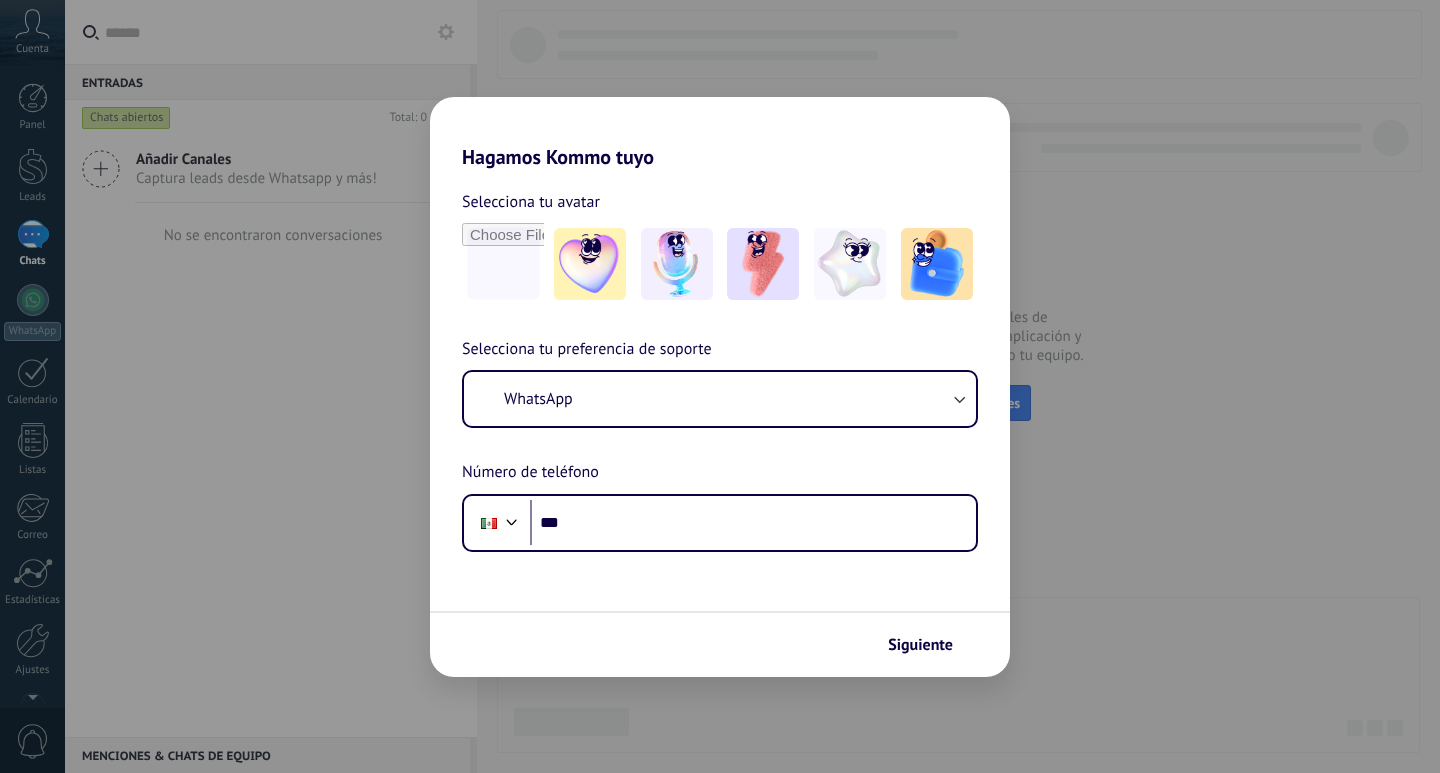 scroll, scrollTop: 0, scrollLeft: 0, axis: both 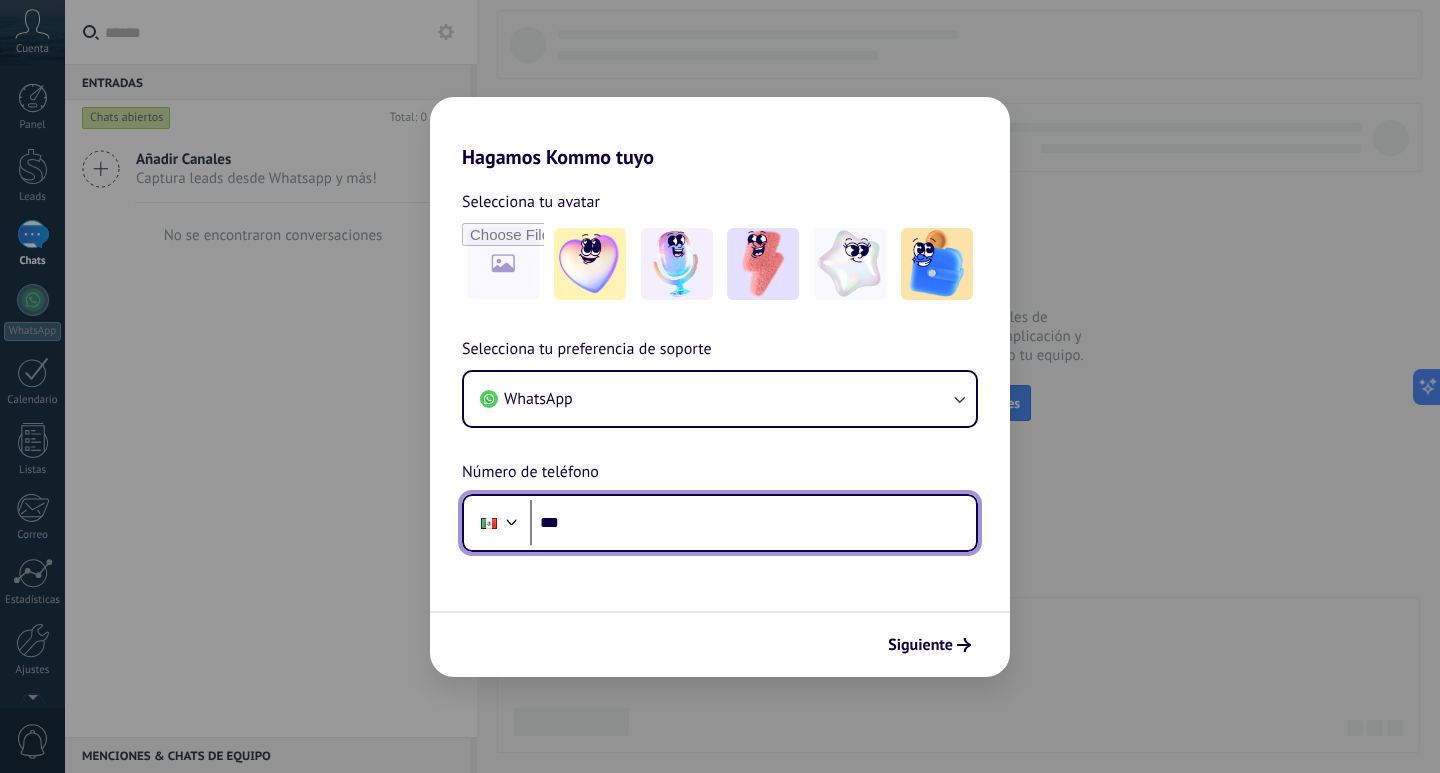 click on "***" at bounding box center [753, 523] 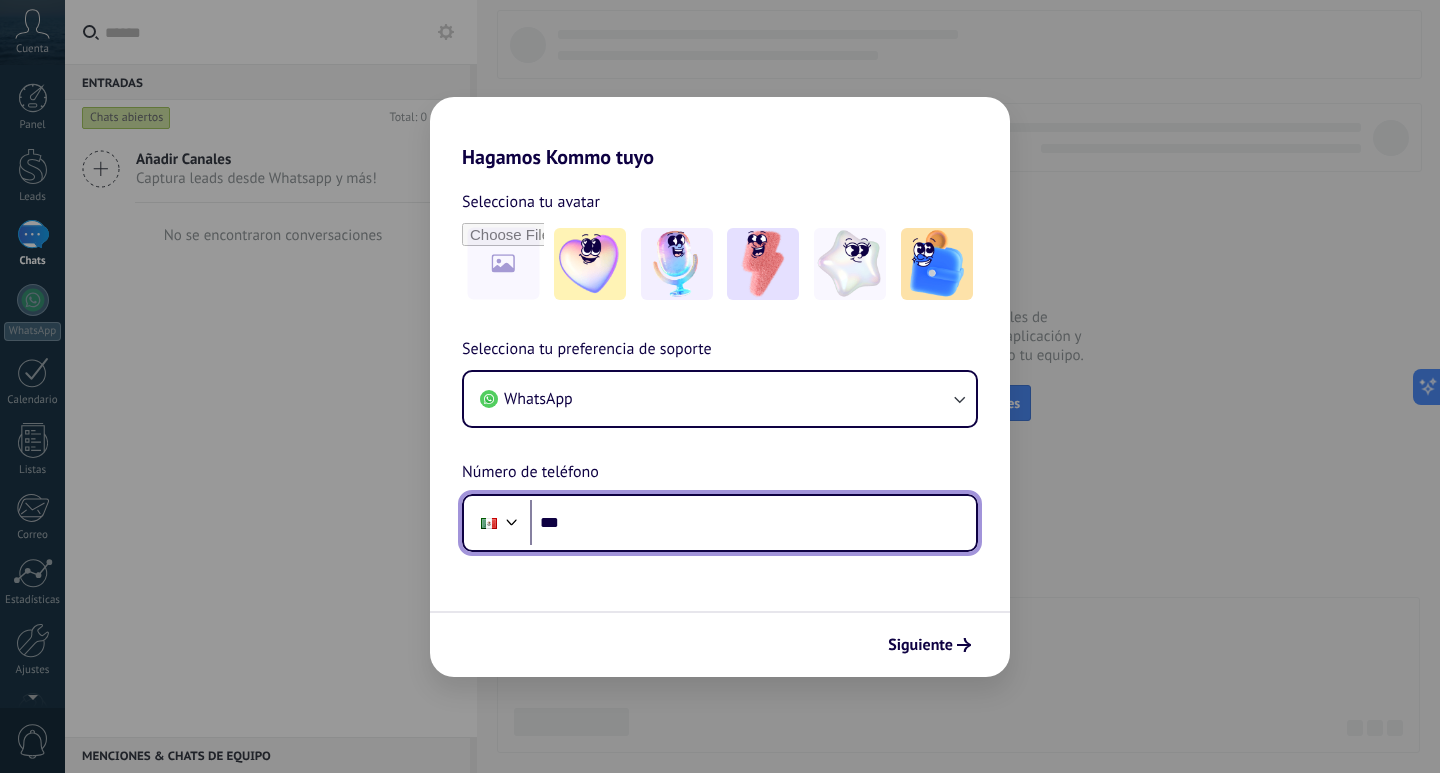 click on "***" at bounding box center [753, 523] 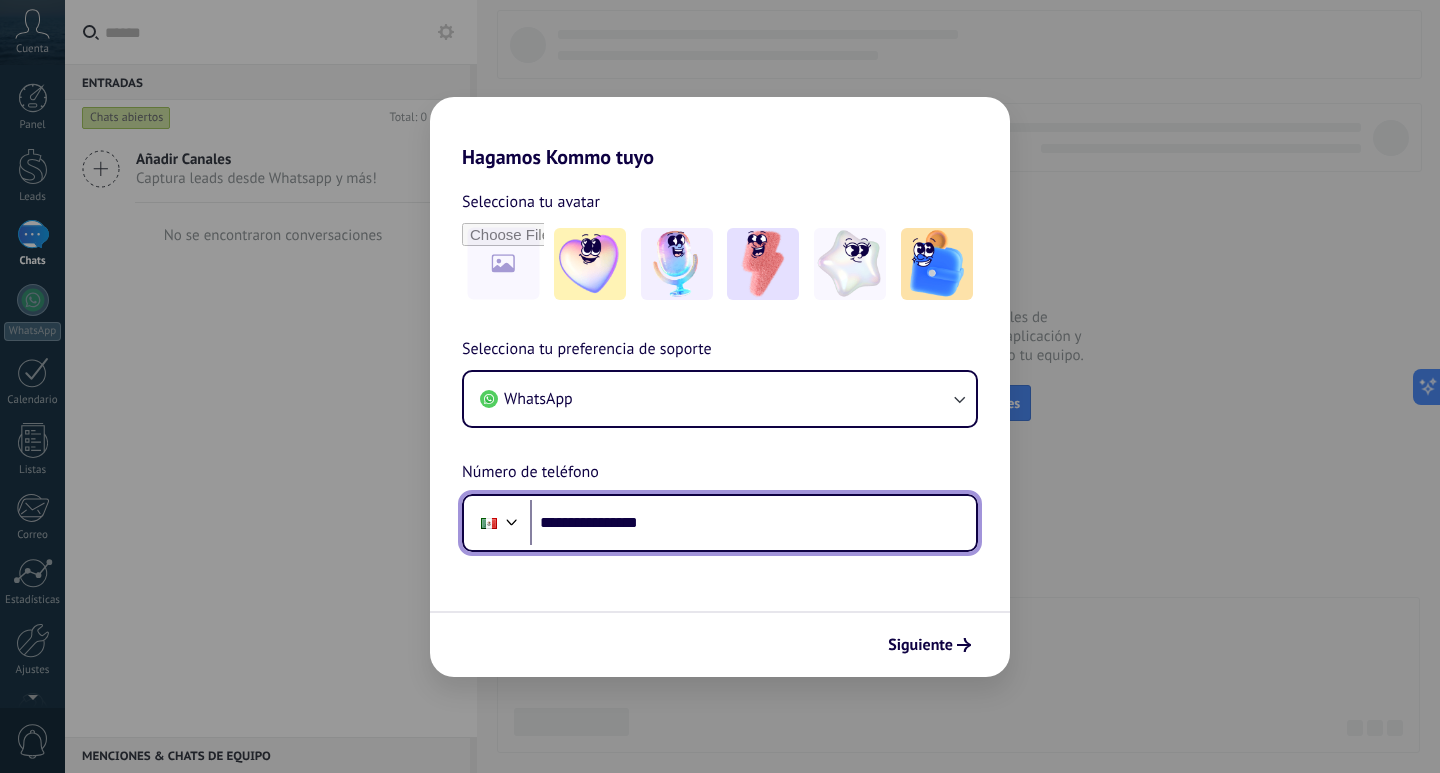 type on "**********" 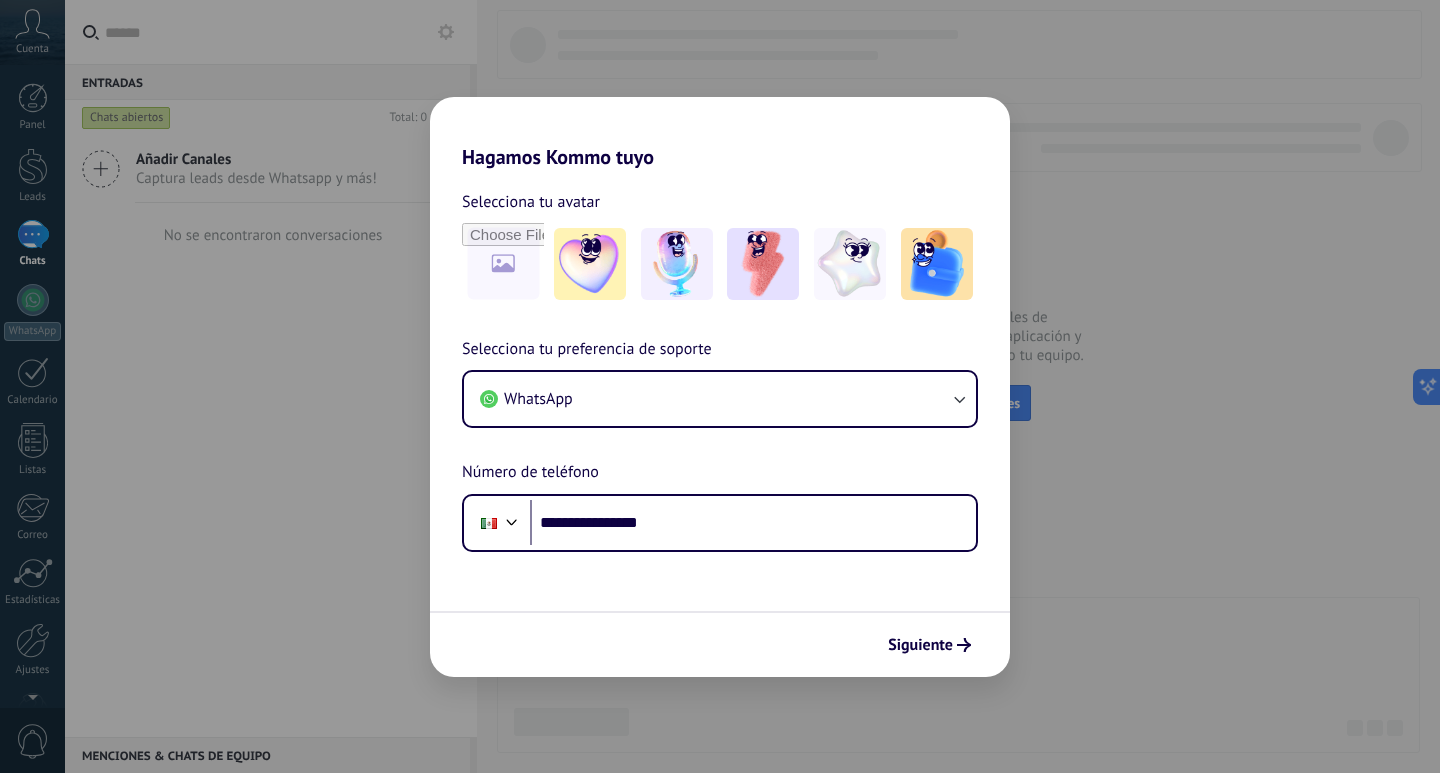 click on "Siguiente" at bounding box center (920, 645) 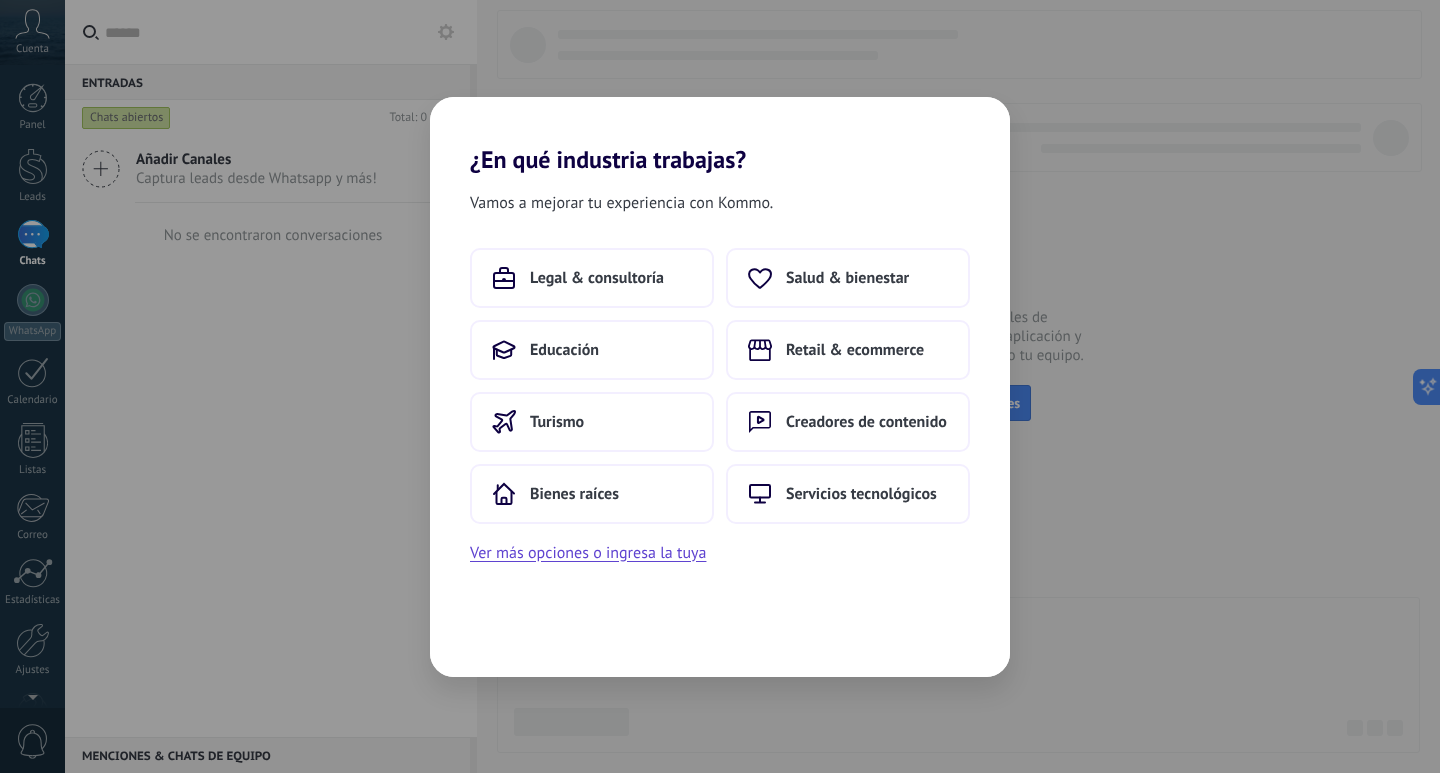 click on "Ver más opciones o ingresa la tuya" at bounding box center [588, 553] 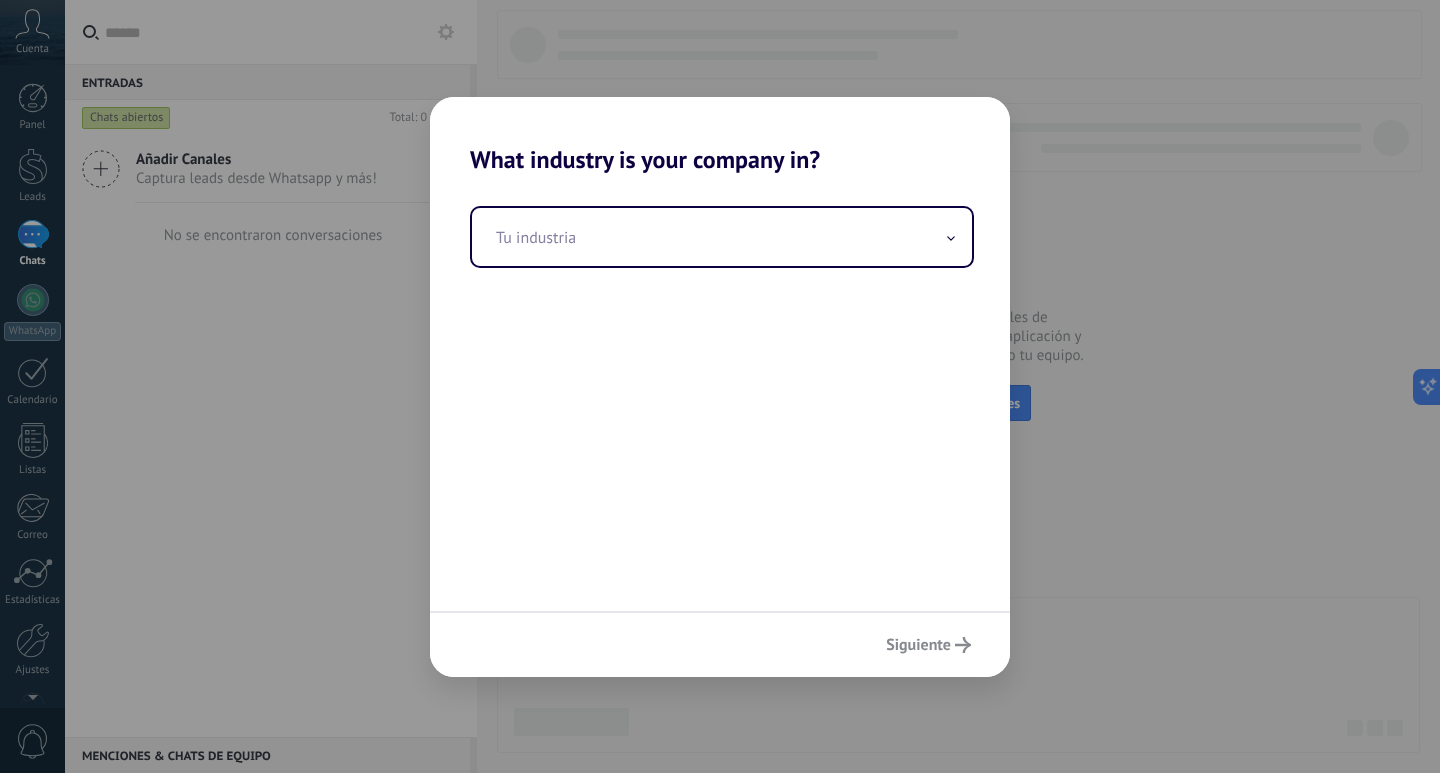 click at bounding box center (722, 237) 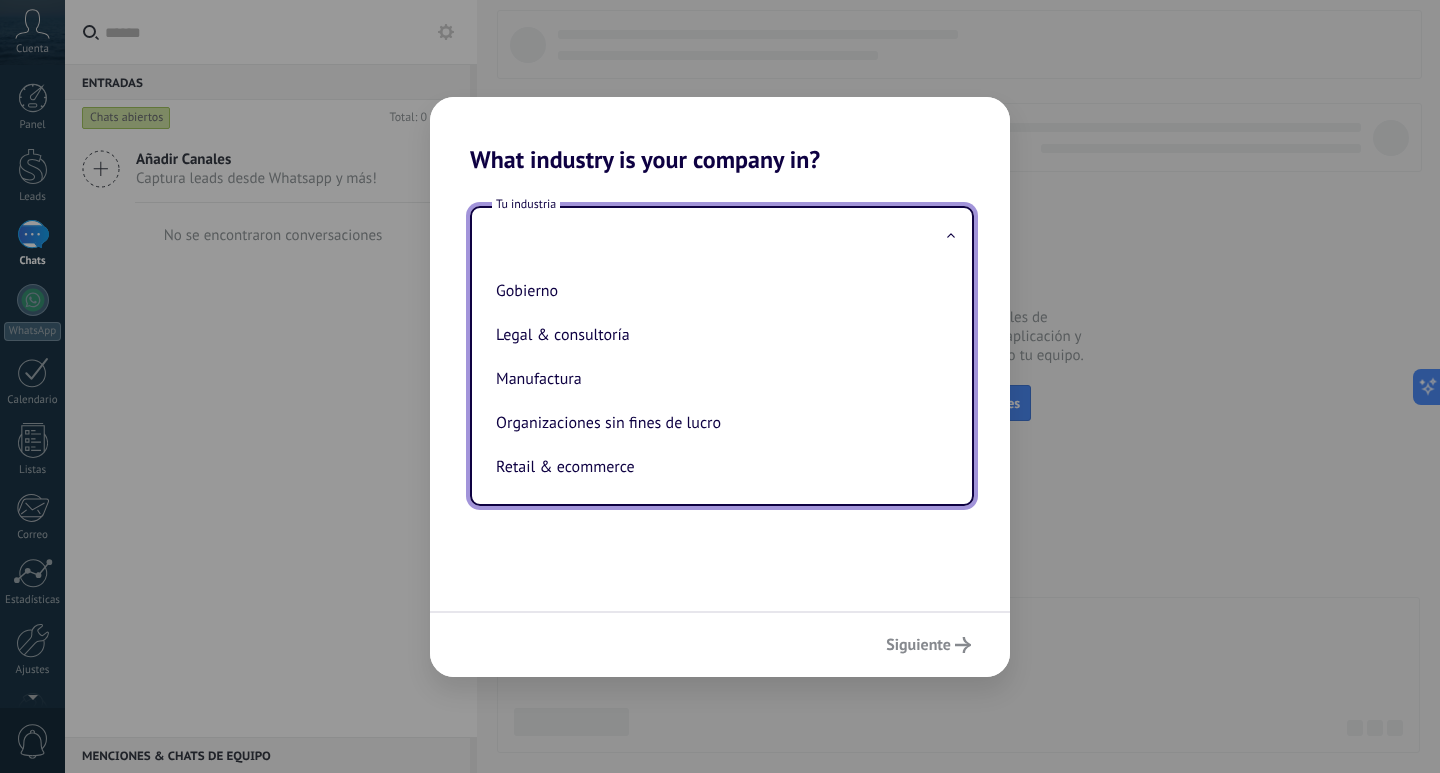 scroll, scrollTop: 0, scrollLeft: 0, axis: both 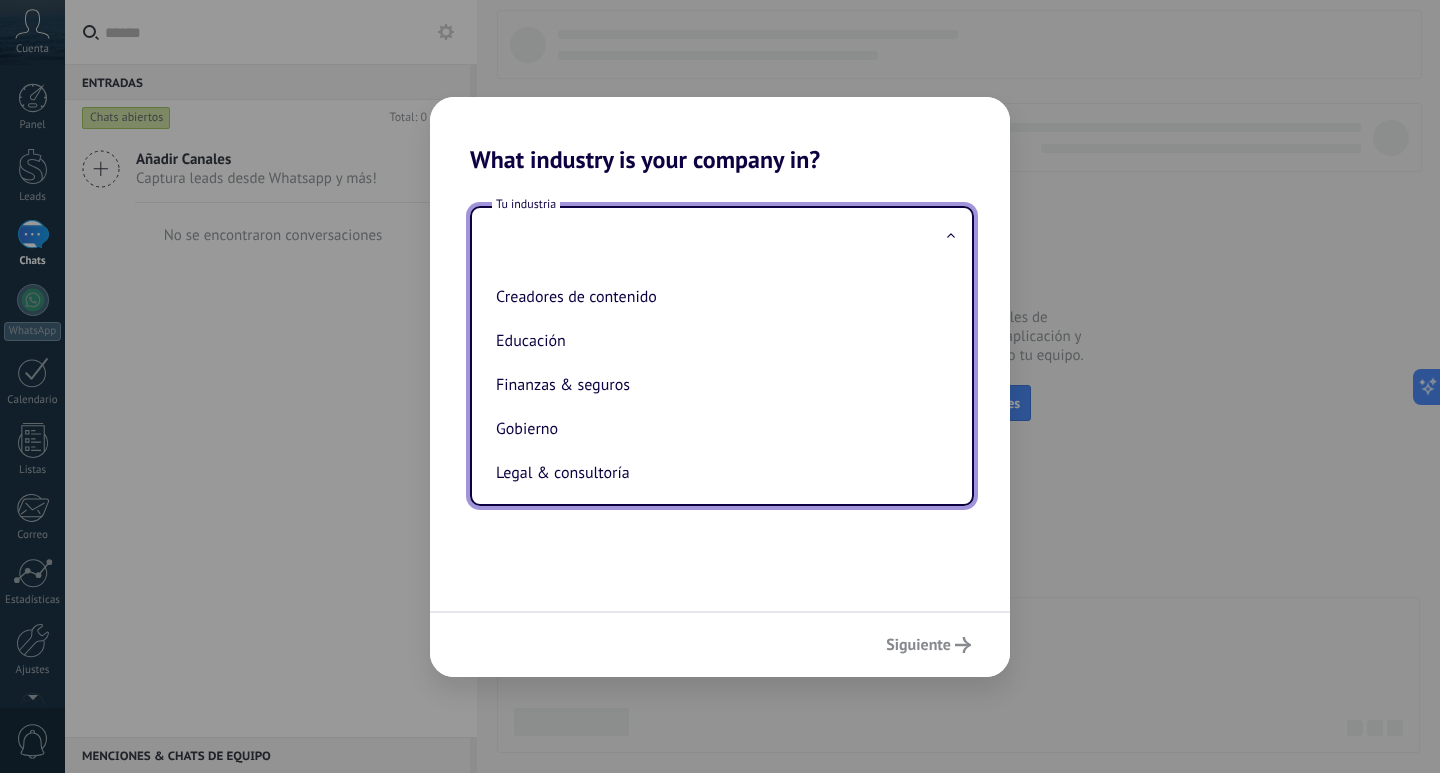 click on "Finanzas & seguros" at bounding box center (718, 385) 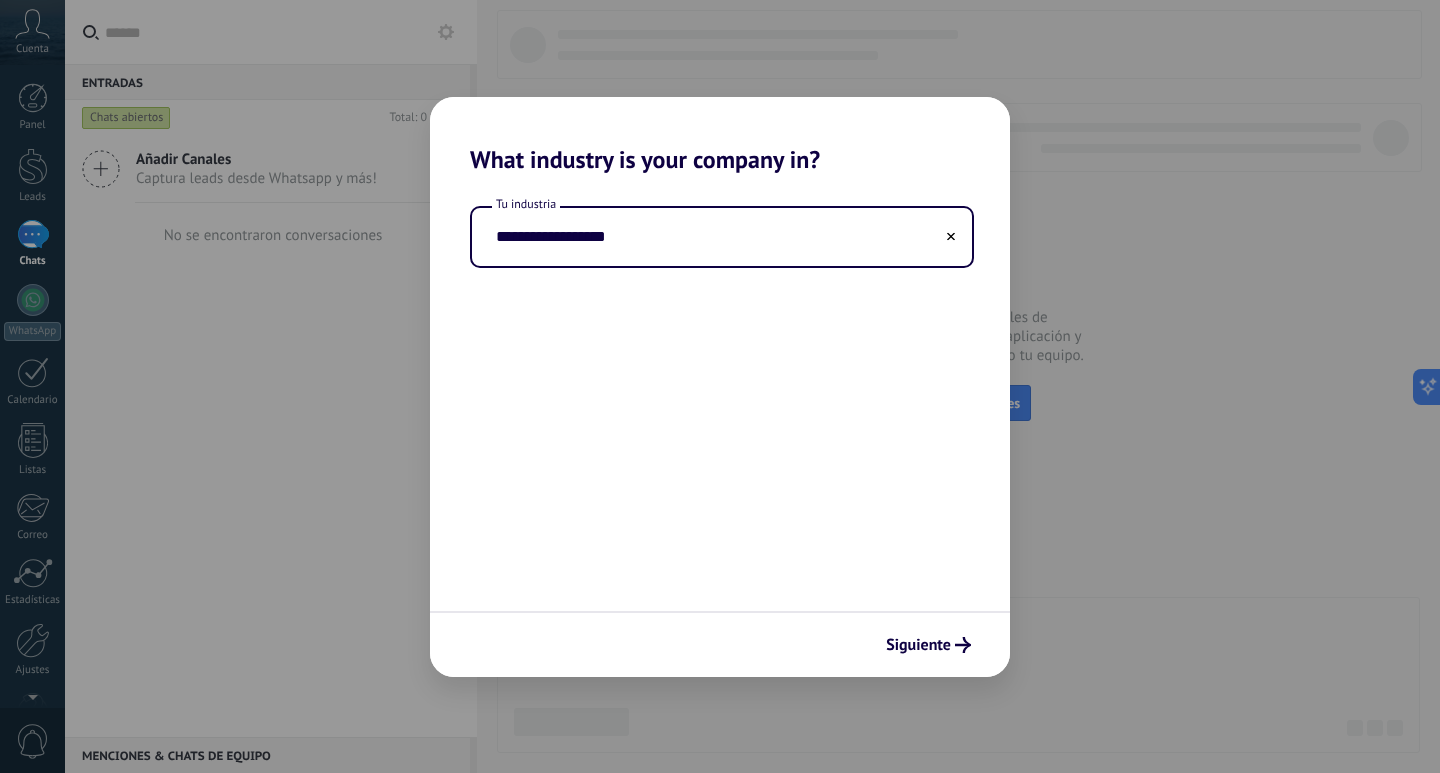 click on "Siguiente" at bounding box center (918, 645) 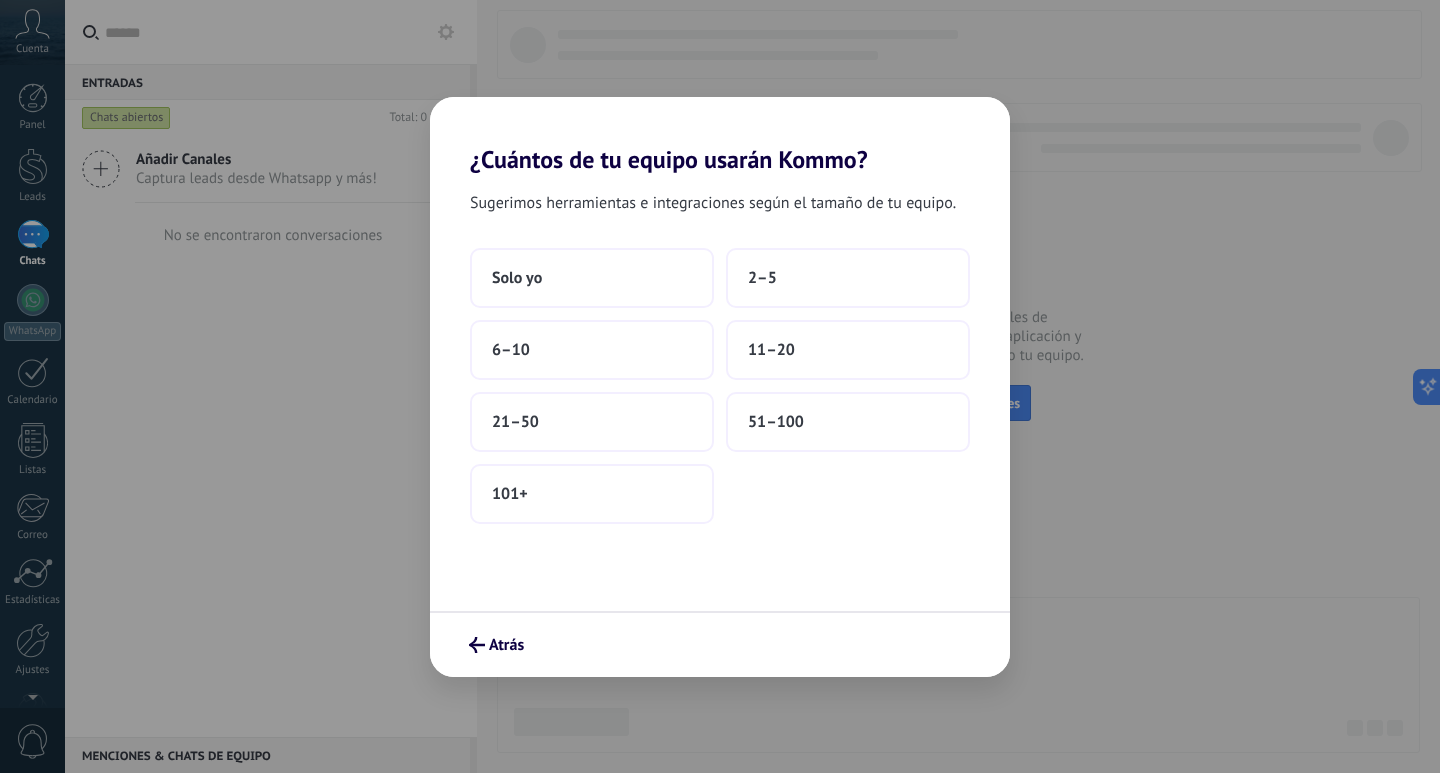 click on "2–5" at bounding box center [848, 278] 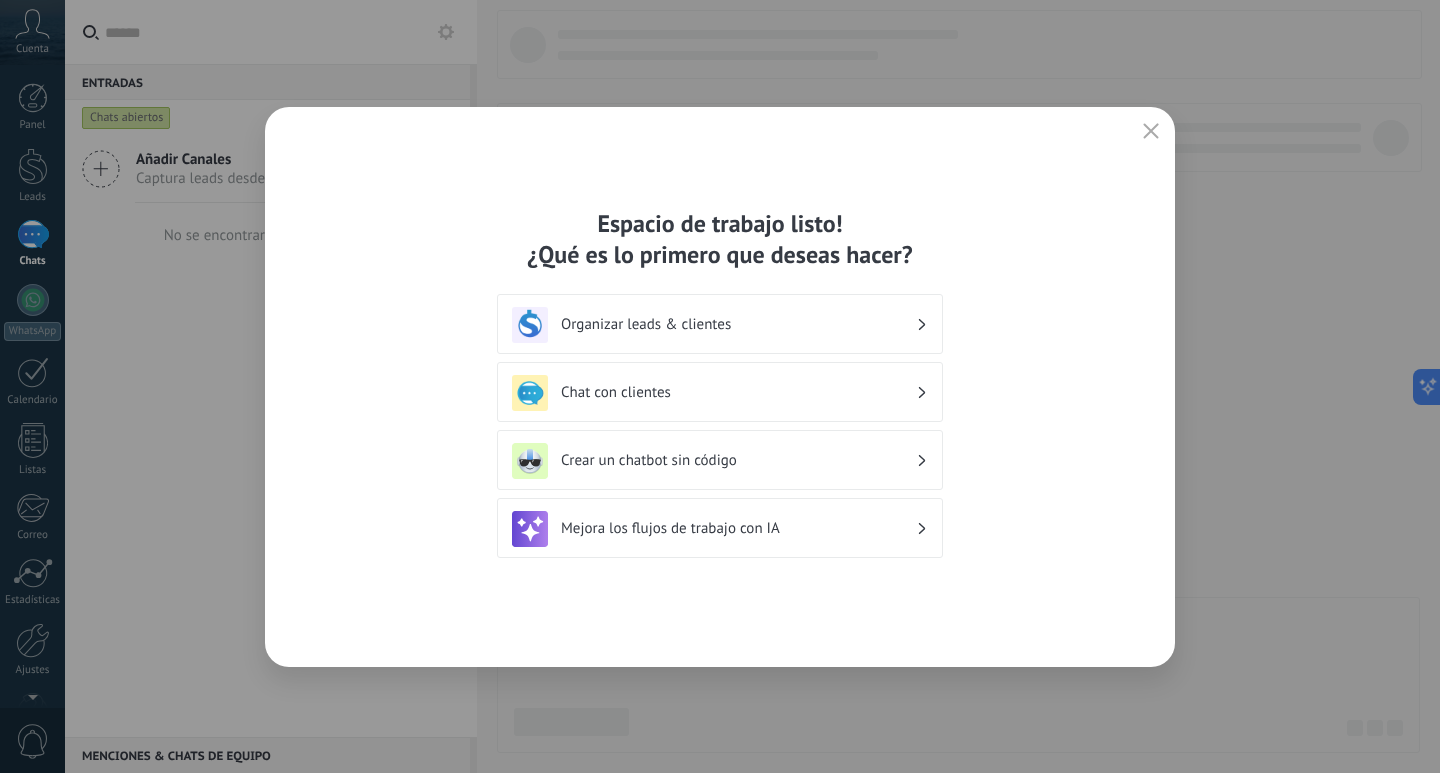 click on "Organizar leads & clientes" at bounding box center (738, 324) 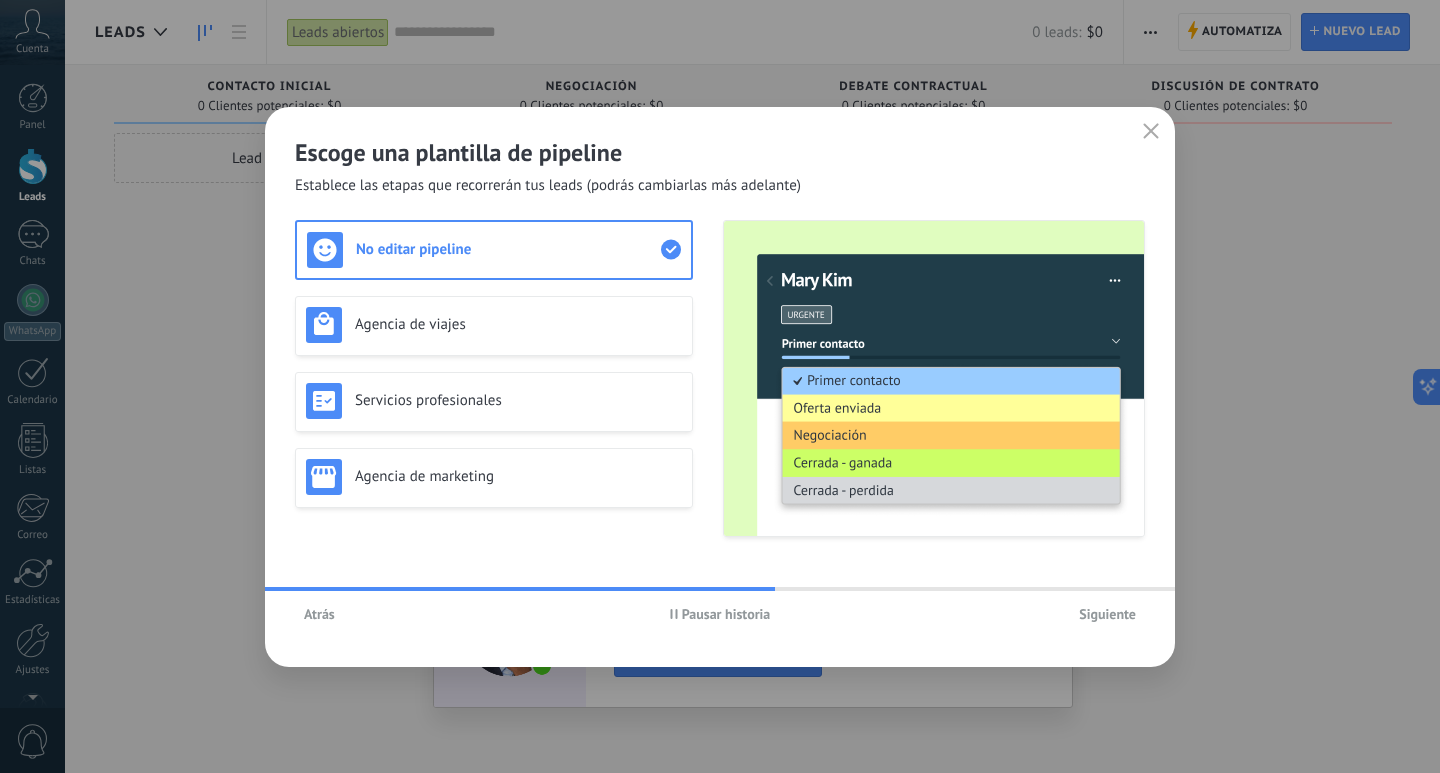 click on "Servicios profesionales" at bounding box center [518, 400] 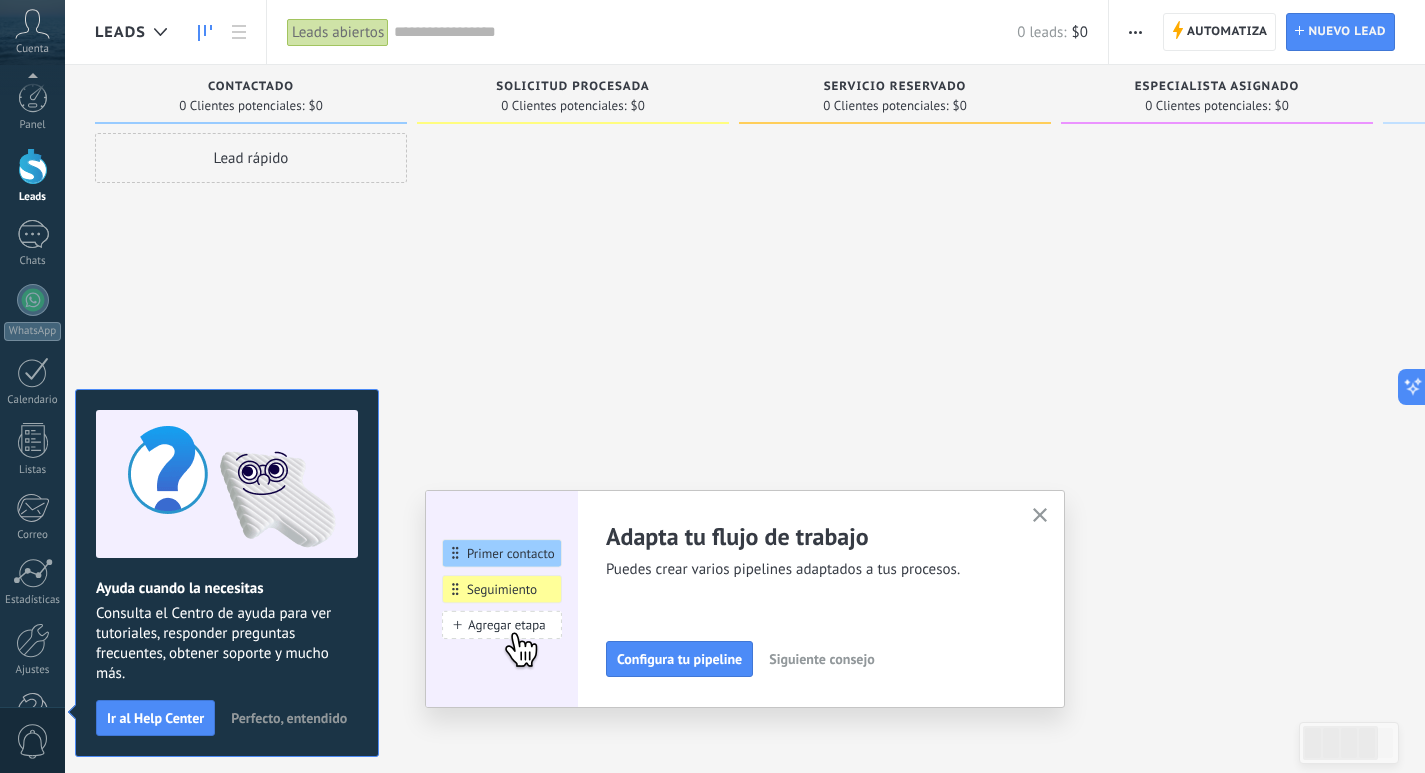 scroll, scrollTop: 59, scrollLeft: 0, axis: vertical 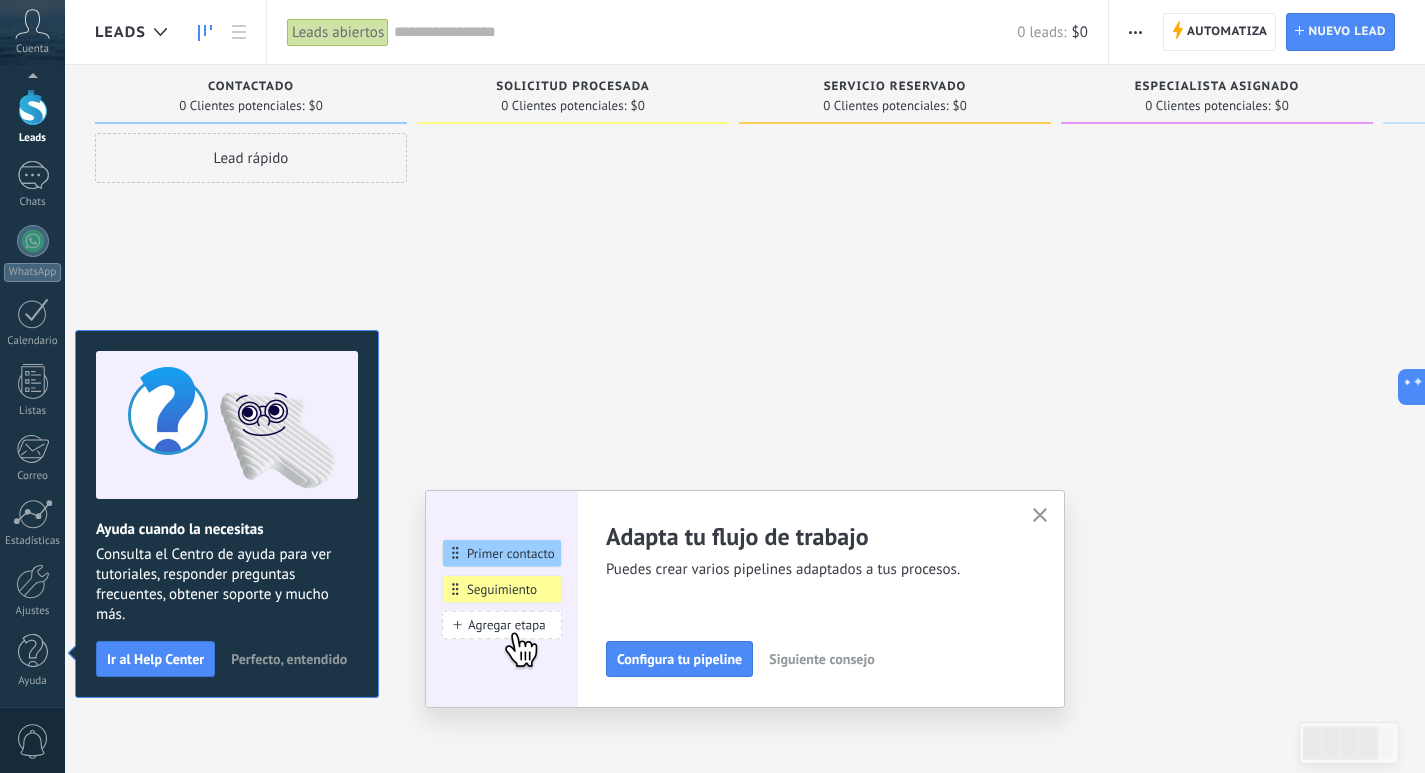 click on "Perfecto, entendido" at bounding box center [289, 659] 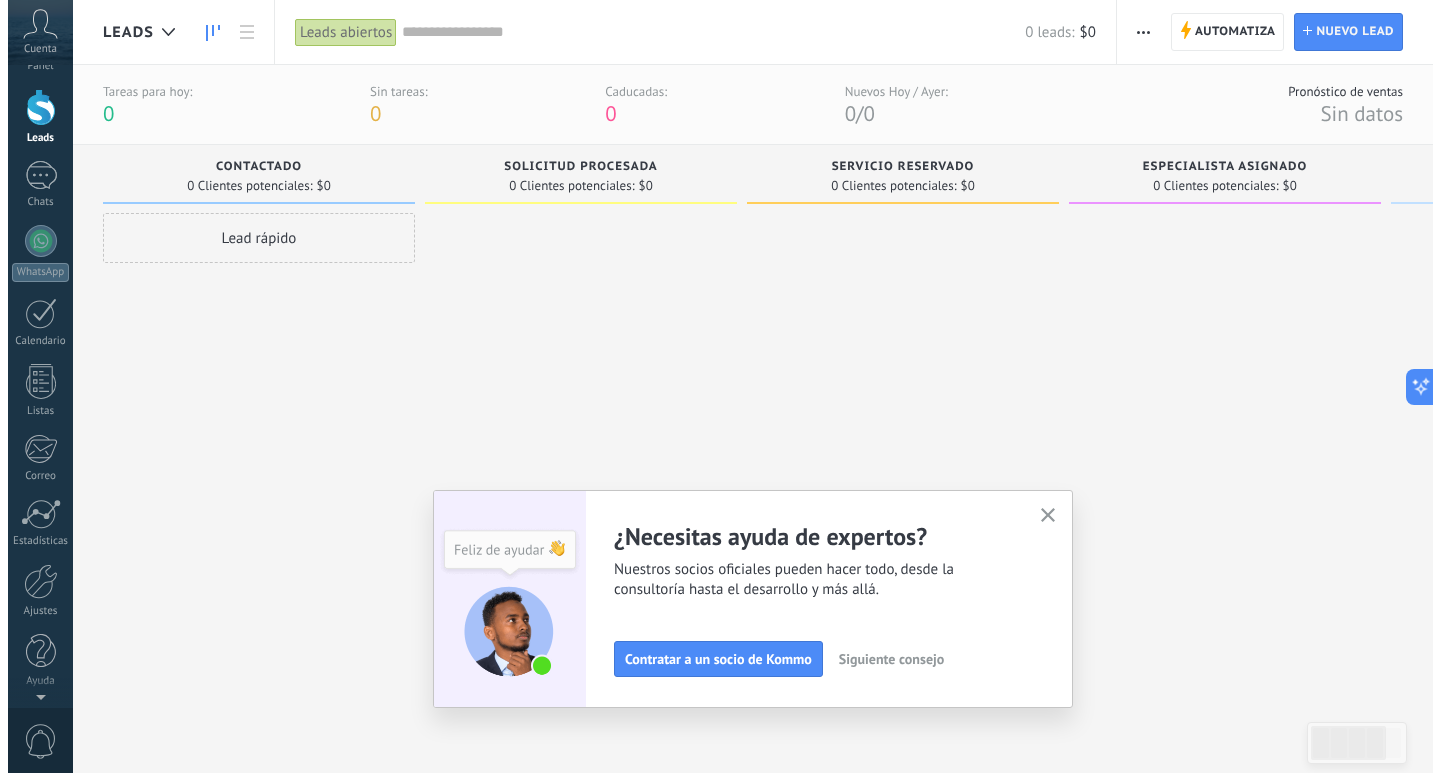scroll, scrollTop: 0, scrollLeft: 0, axis: both 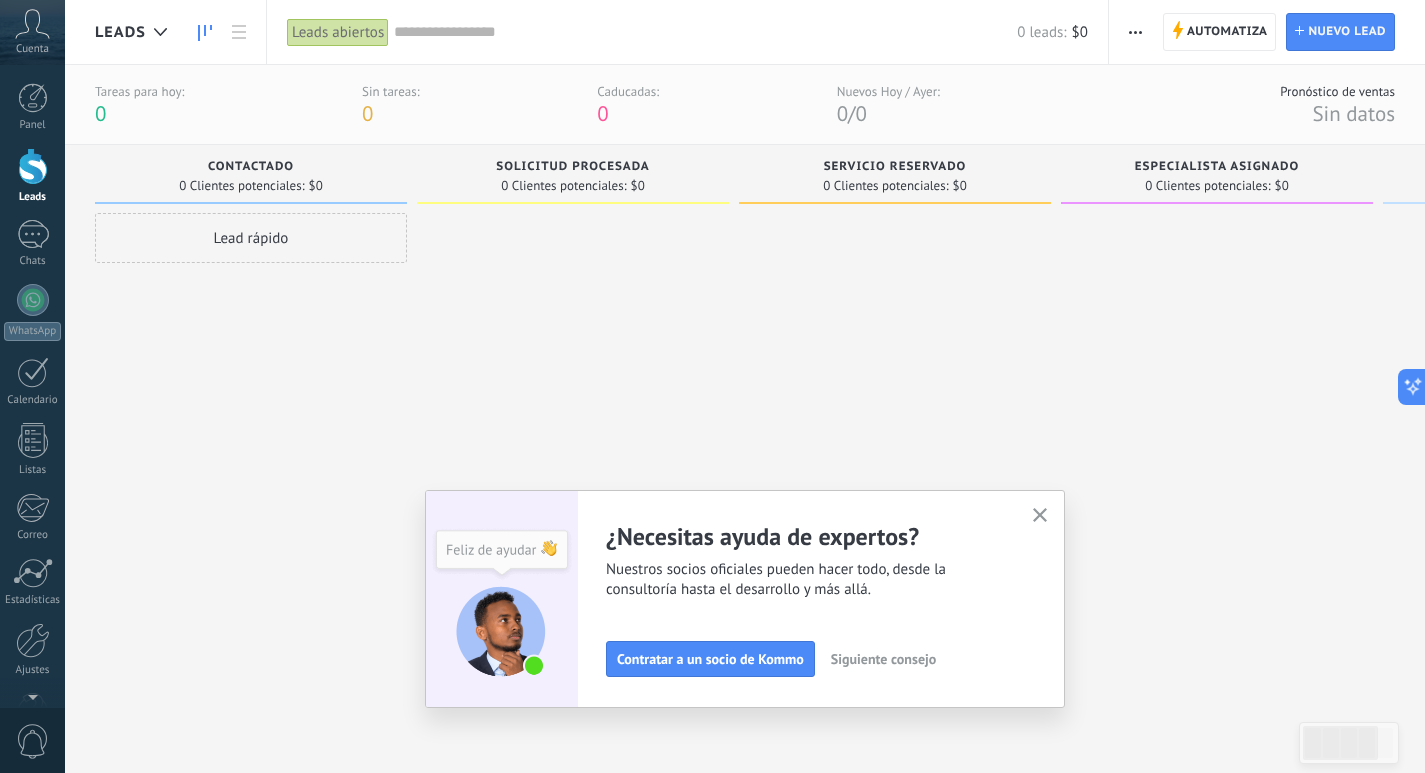 click on "WhatsApp" at bounding box center (32, 312) 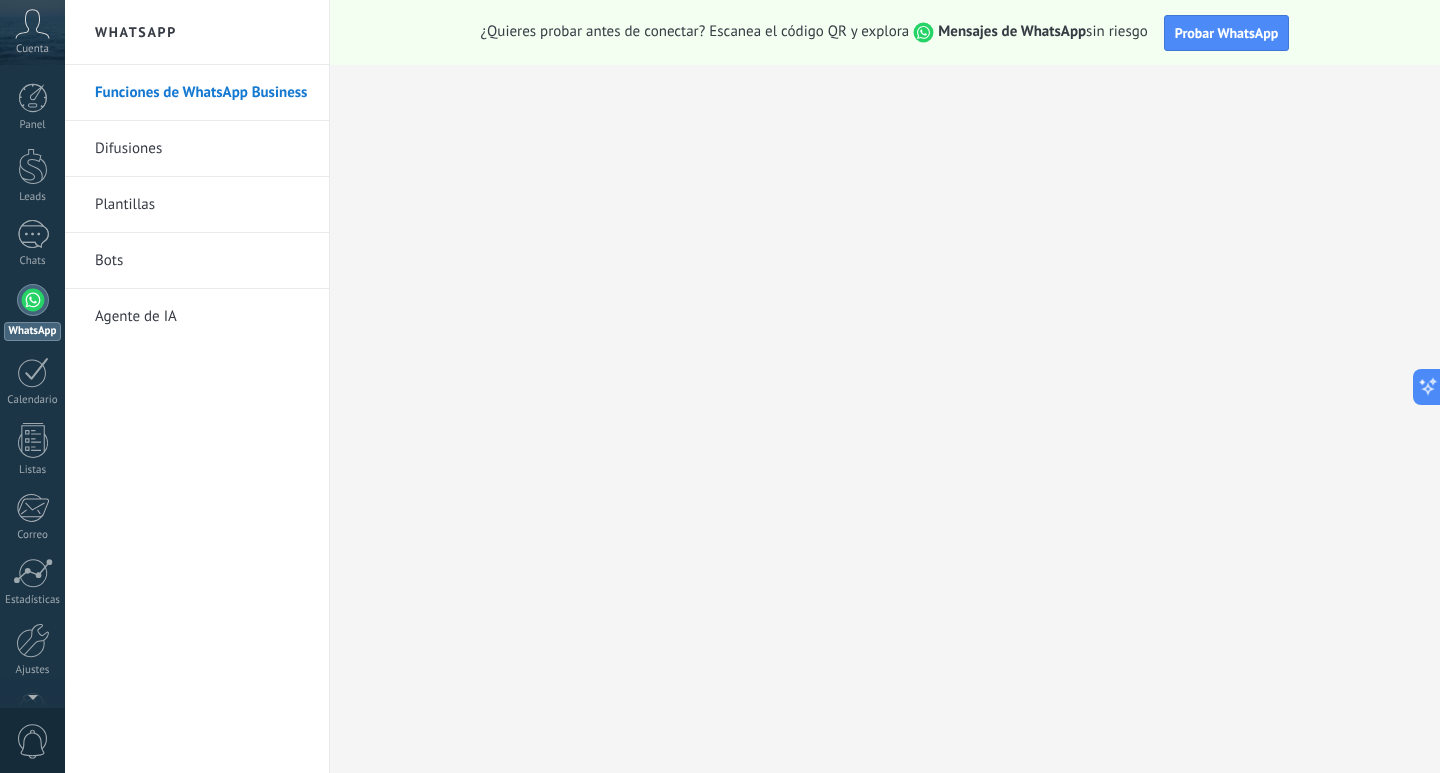 click on "Difusiones" at bounding box center [202, 149] 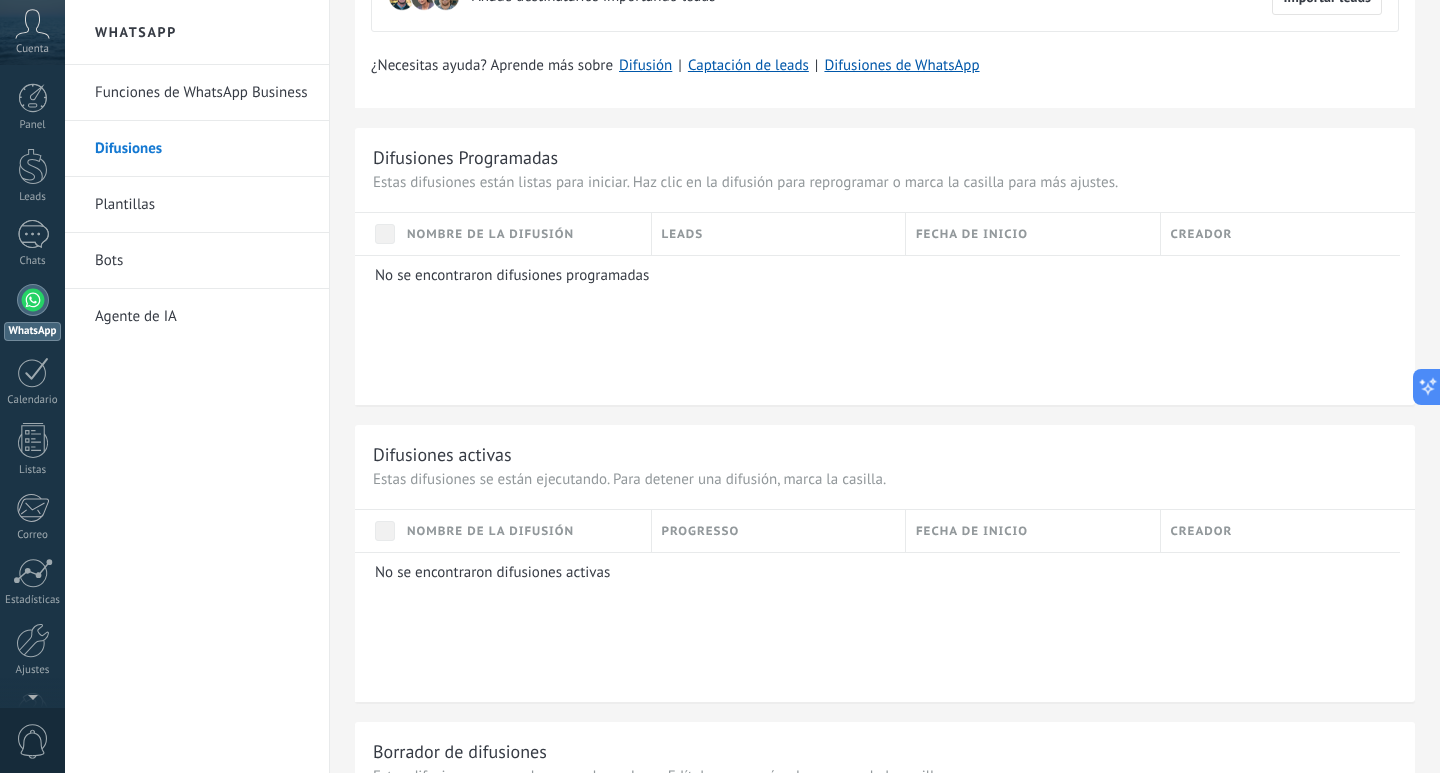 scroll, scrollTop: 277, scrollLeft: 0, axis: vertical 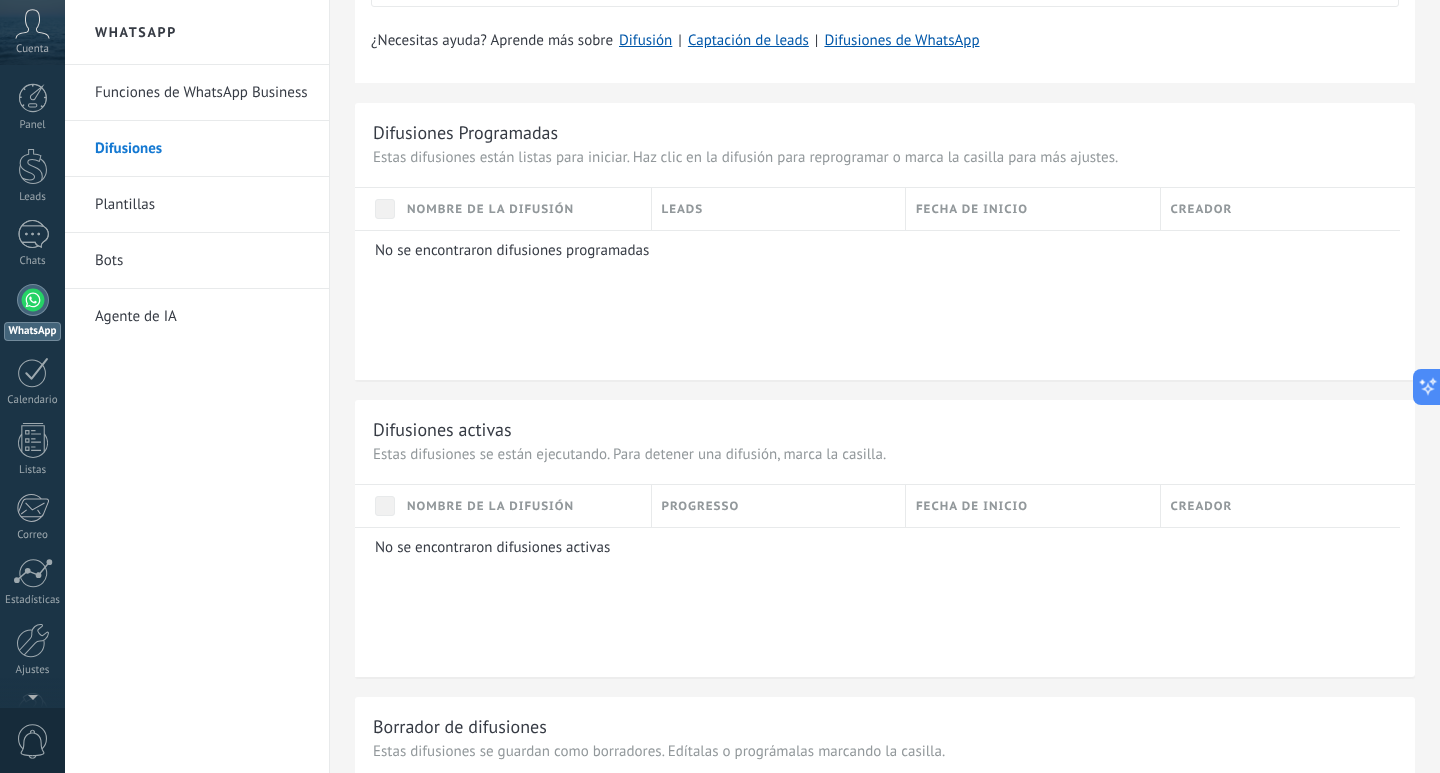 click on "Plantillas" at bounding box center (202, 205) 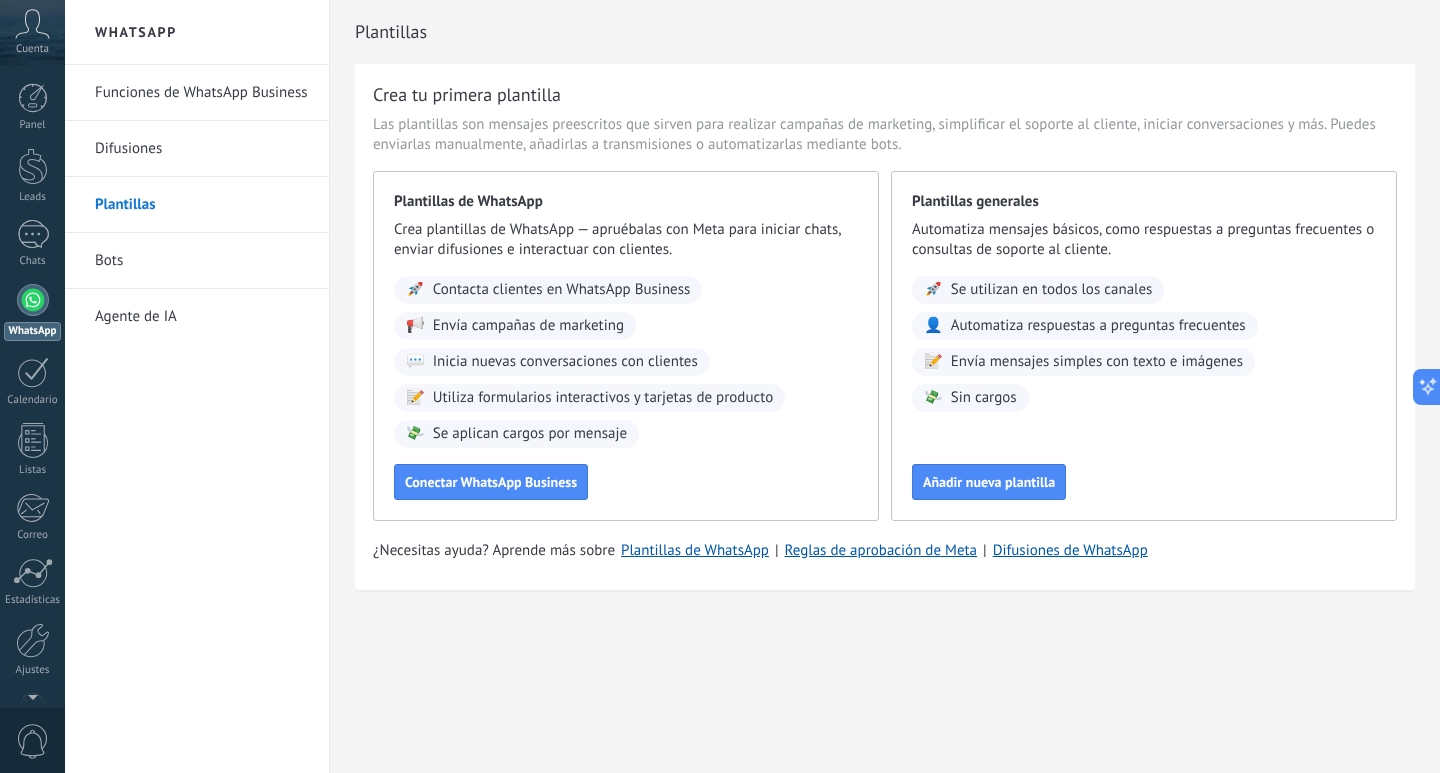 click on "Bots" at bounding box center (202, 261) 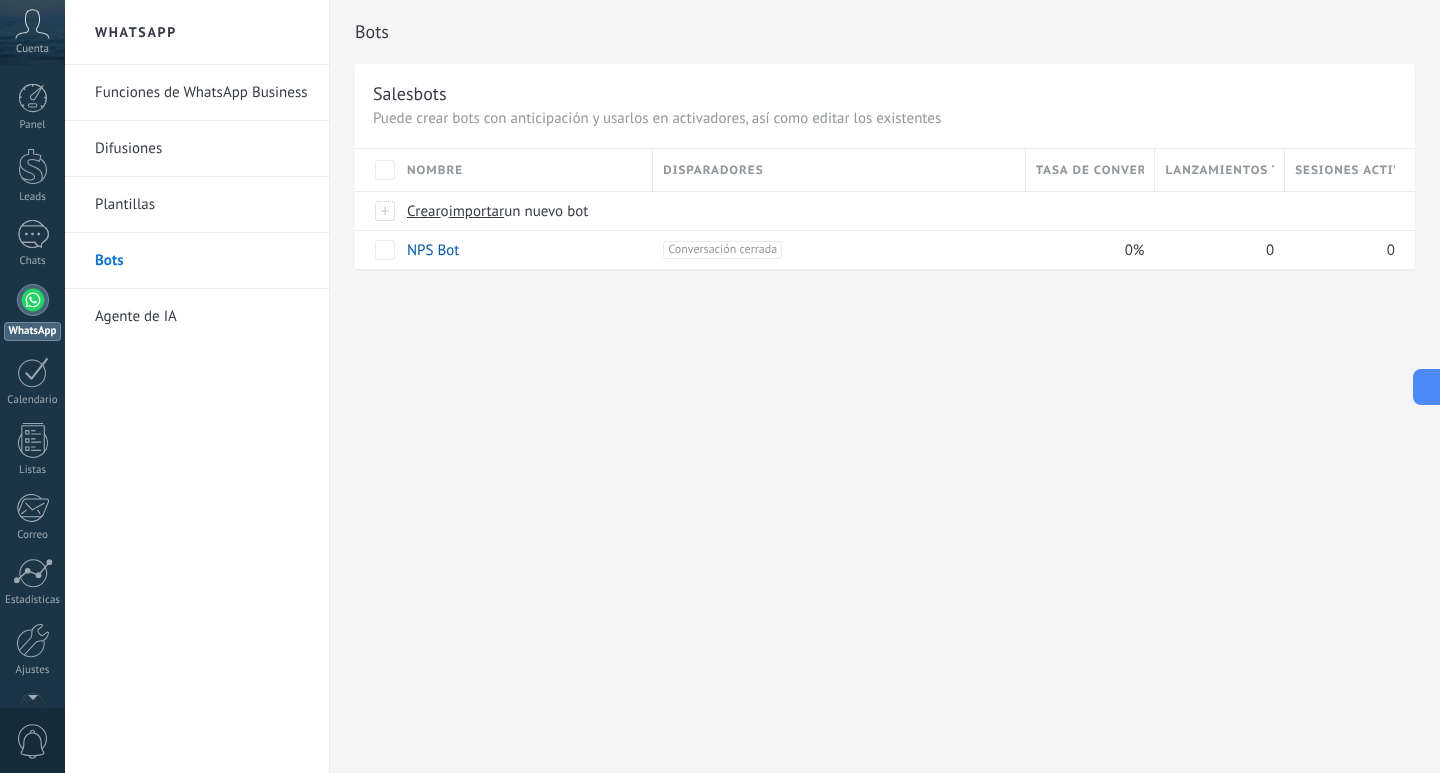 click on "Agente de IA" at bounding box center [202, 317] 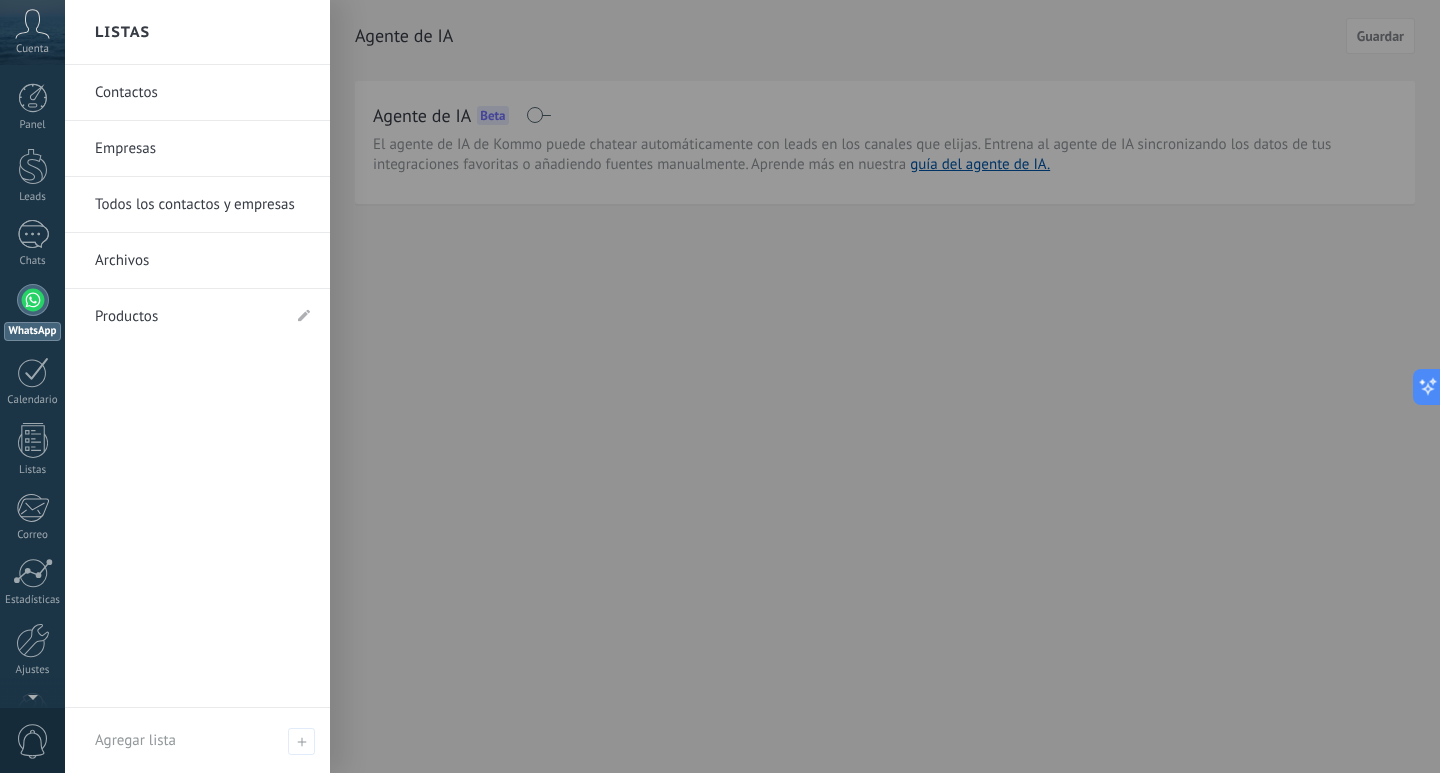 click on "Contactos" at bounding box center [202, 93] 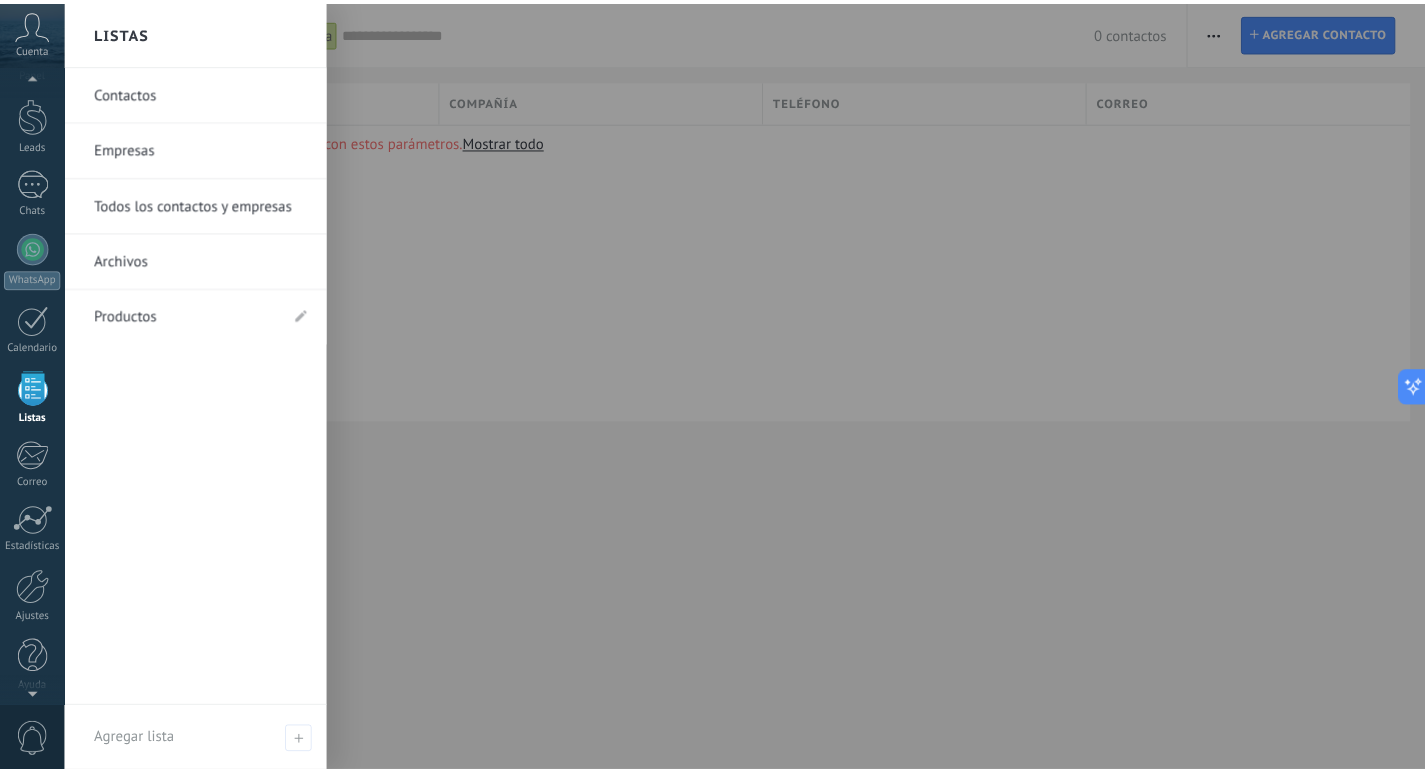 scroll, scrollTop: 59, scrollLeft: 0, axis: vertical 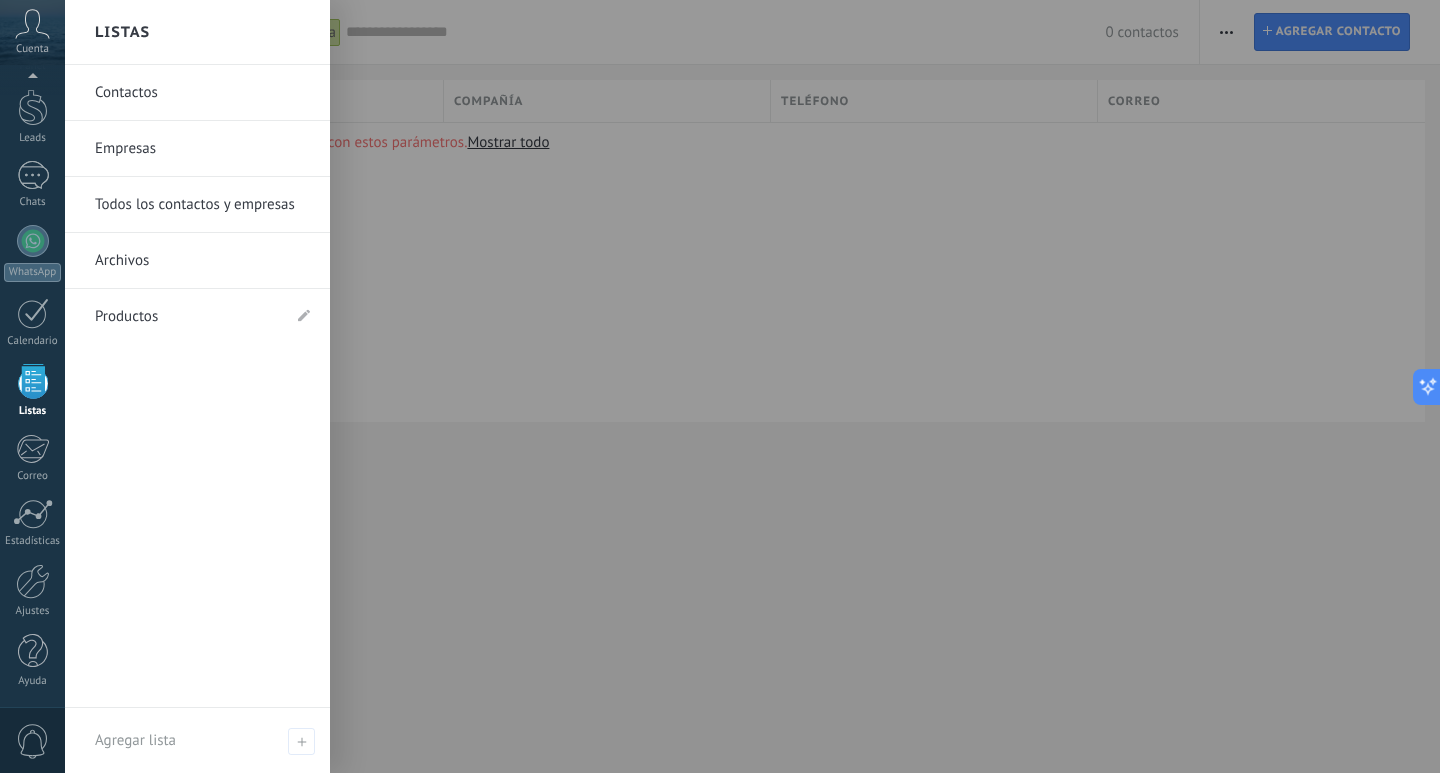 click at bounding box center [33, 651] 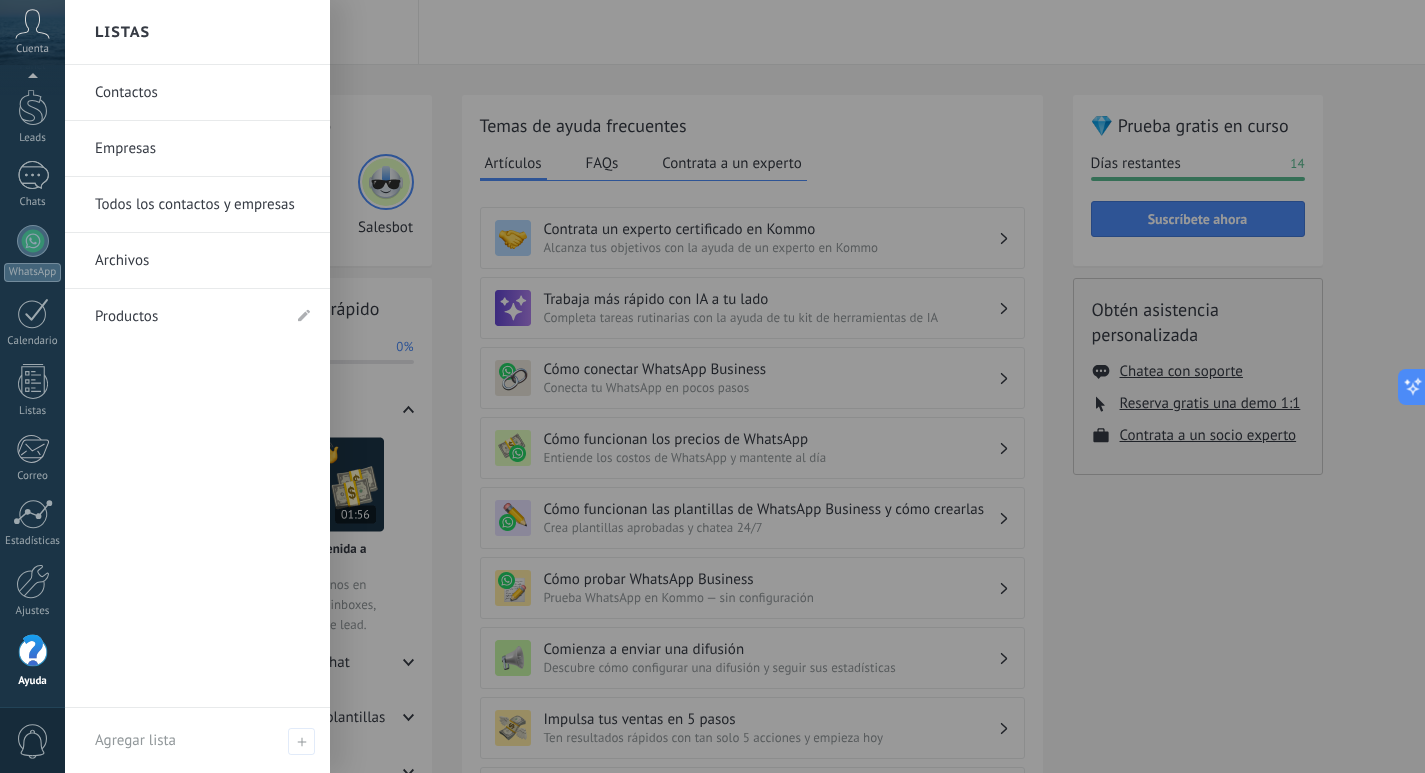 click at bounding box center [777, 386] 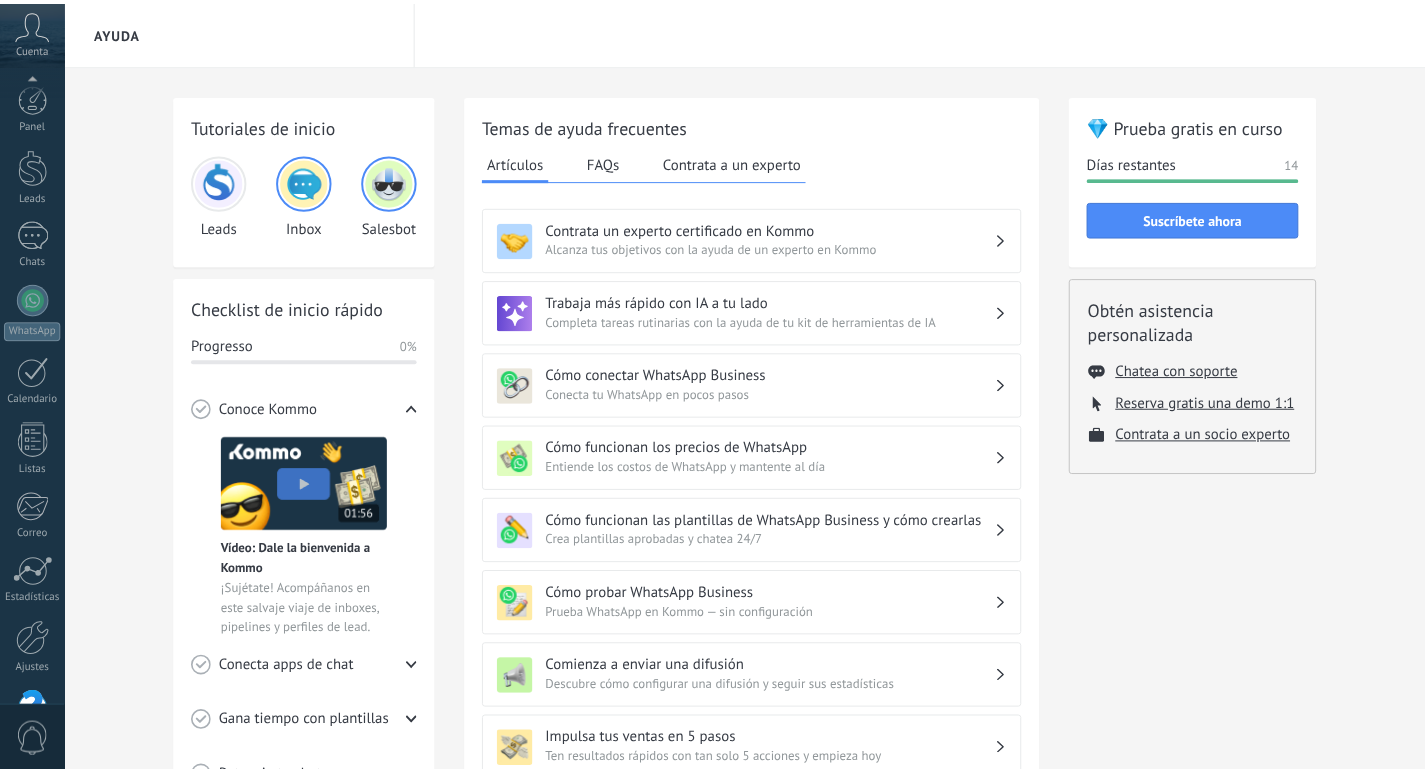 scroll, scrollTop: 0, scrollLeft: 0, axis: both 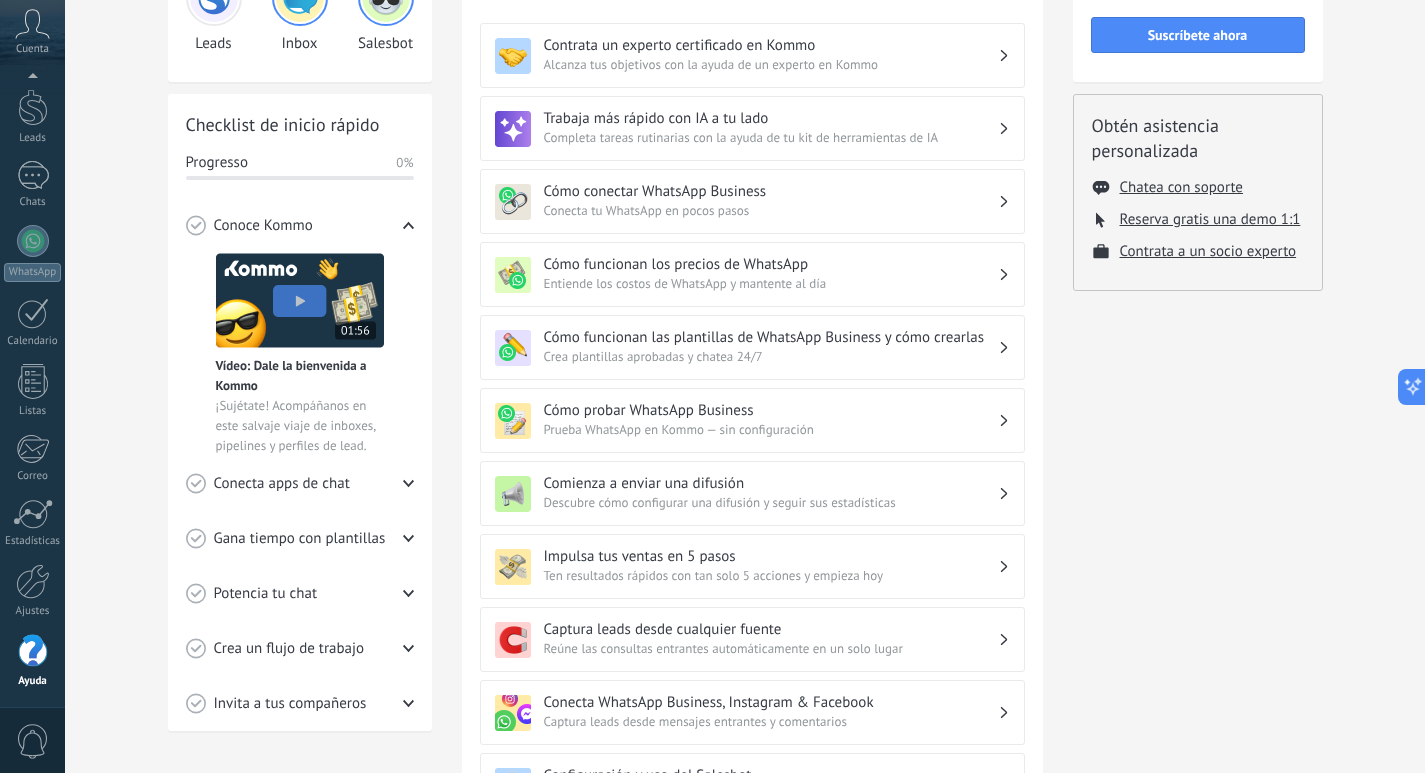 click 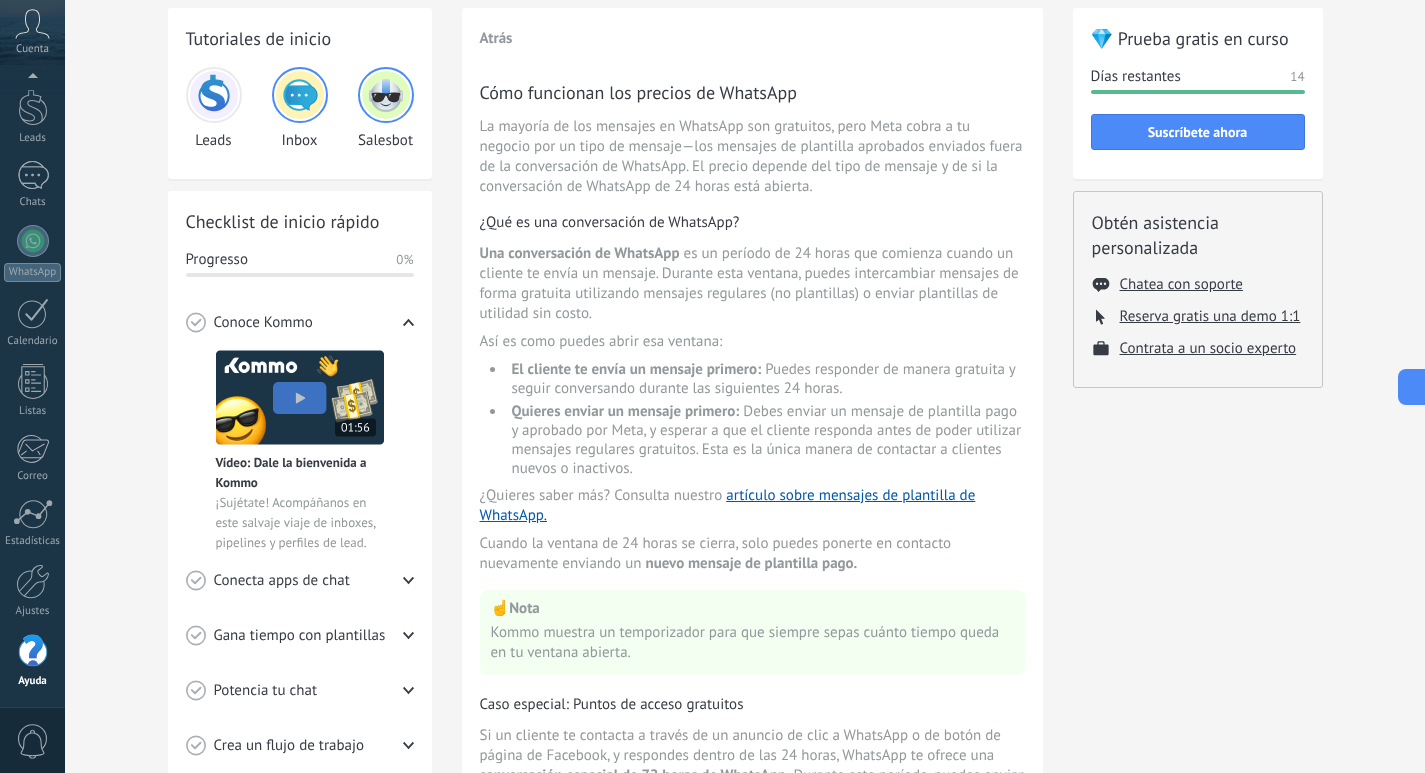 scroll, scrollTop: 0, scrollLeft: 0, axis: both 